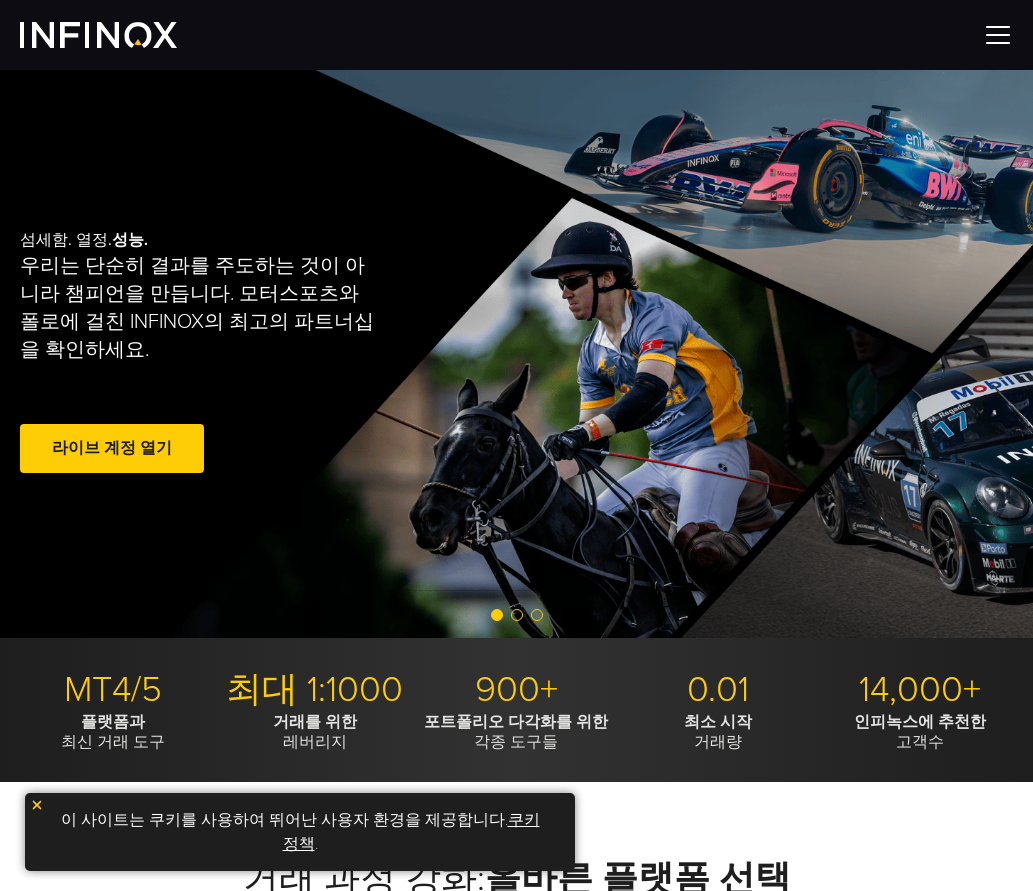 scroll, scrollTop: 0, scrollLeft: 0, axis: both 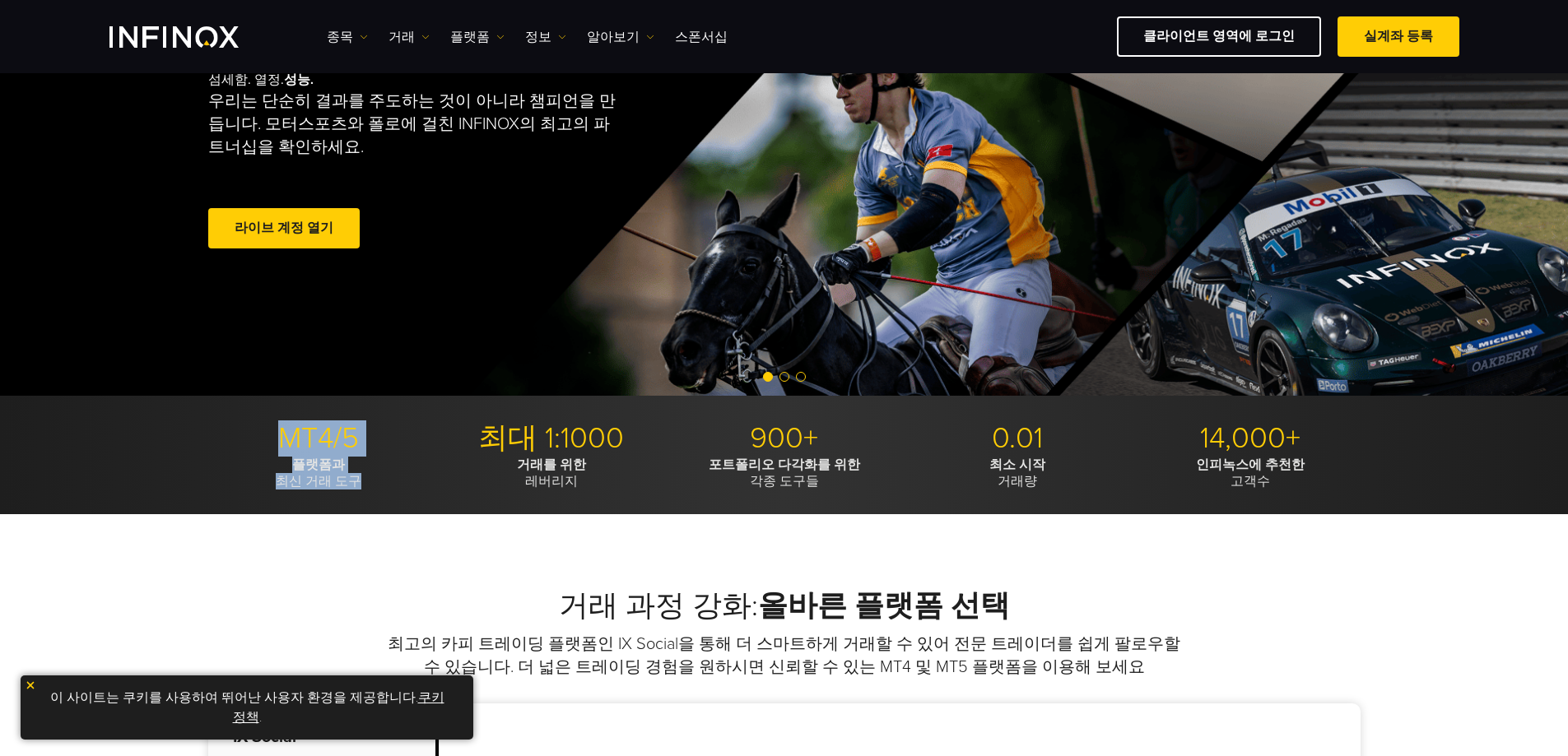 drag, startPoint x: 279, startPoint y: 435, endPoint x: 379, endPoint y: 480, distance: 109.65856 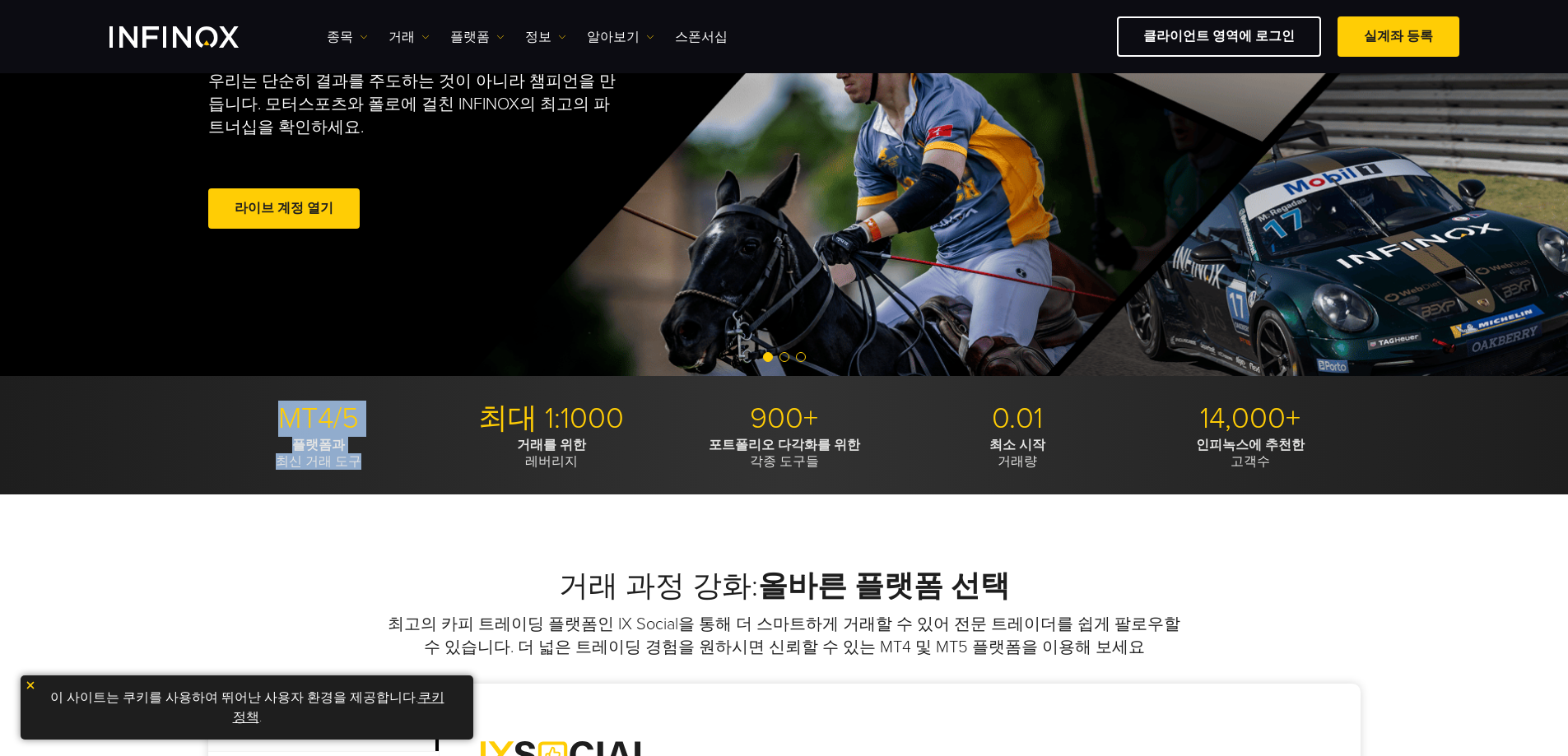 scroll, scrollTop: 576, scrollLeft: 0, axis: vertical 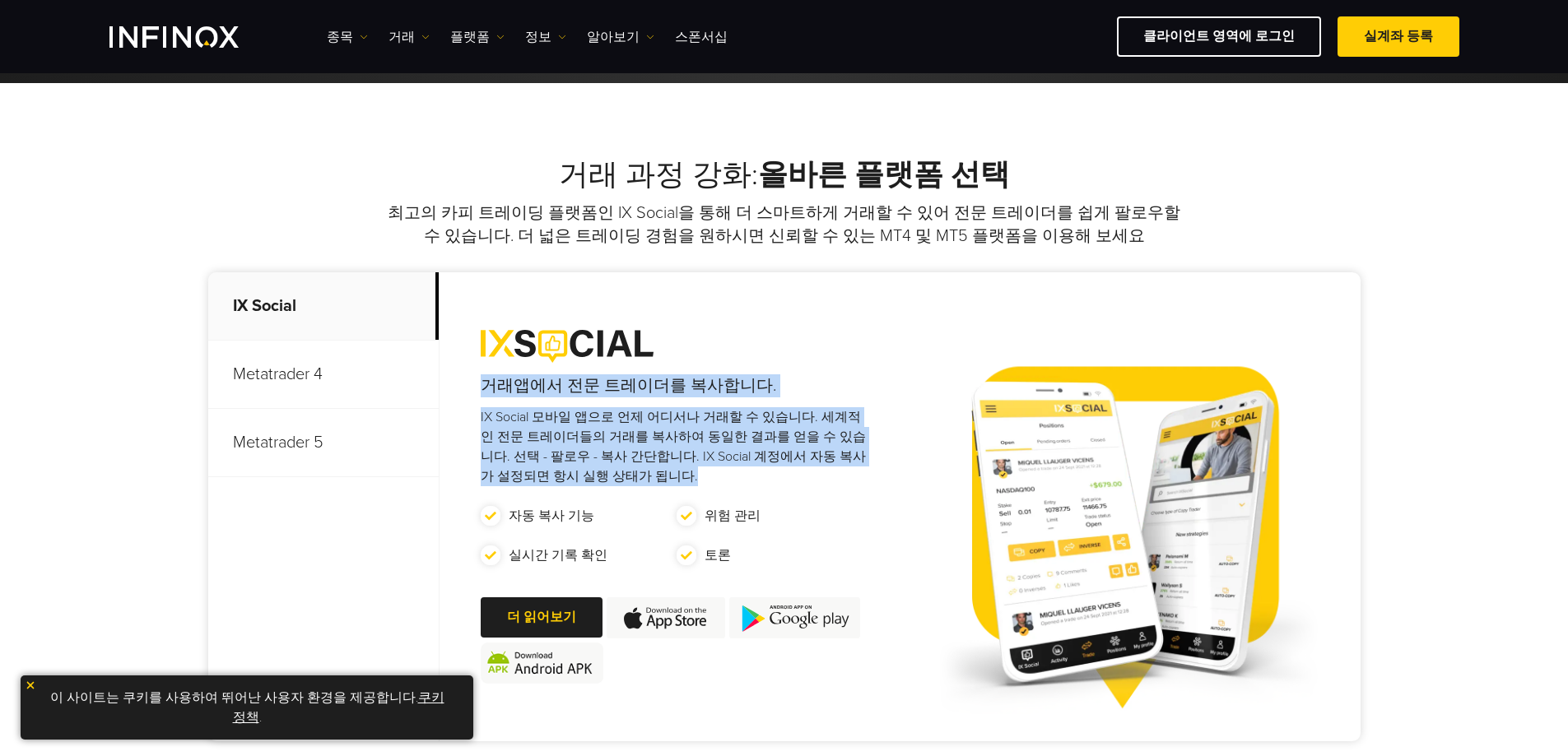 drag, startPoint x: 662, startPoint y: 390, endPoint x: 855, endPoint y: 471, distance: 209.3084 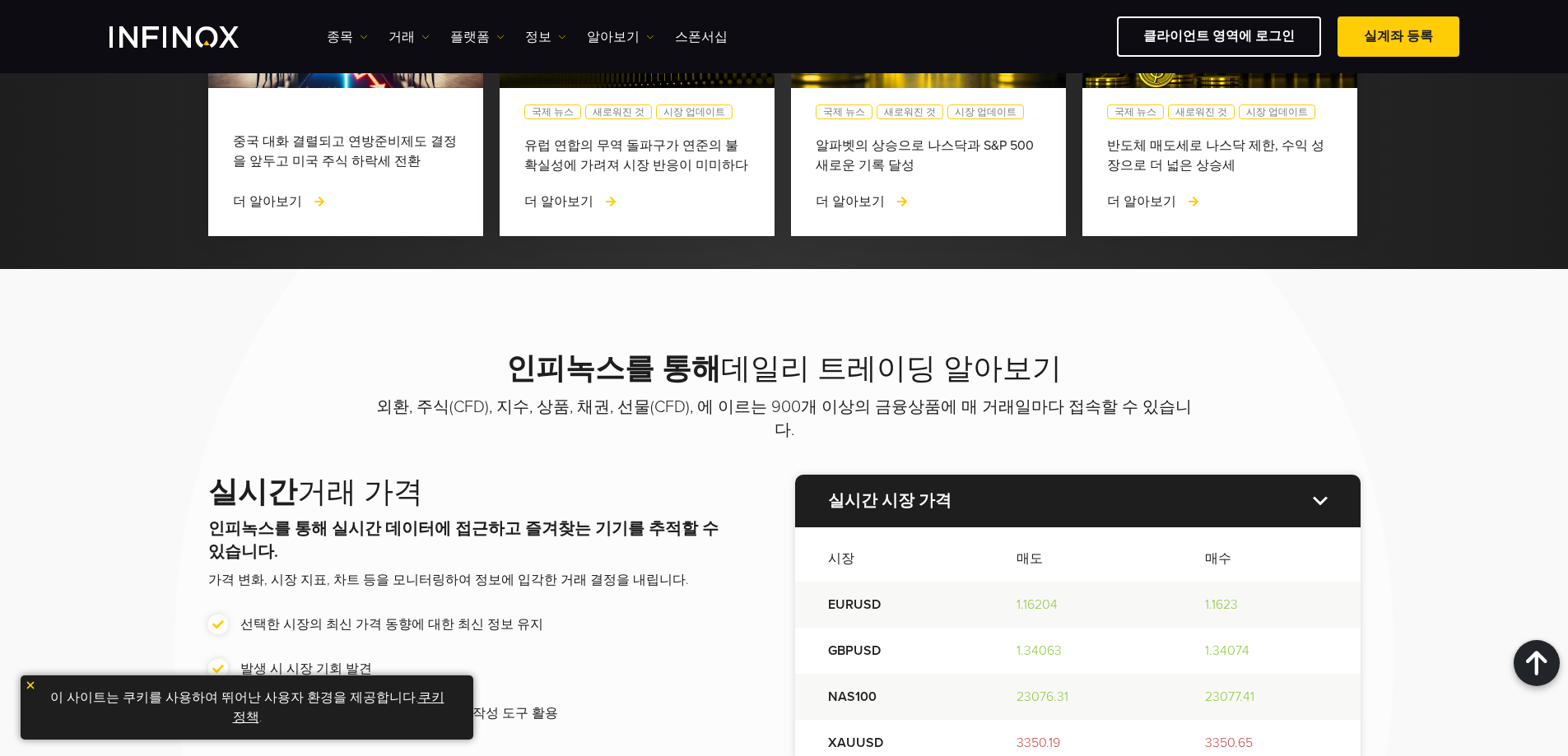 scroll, scrollTop: 1728, scrollLeft: 0, axis: vertical 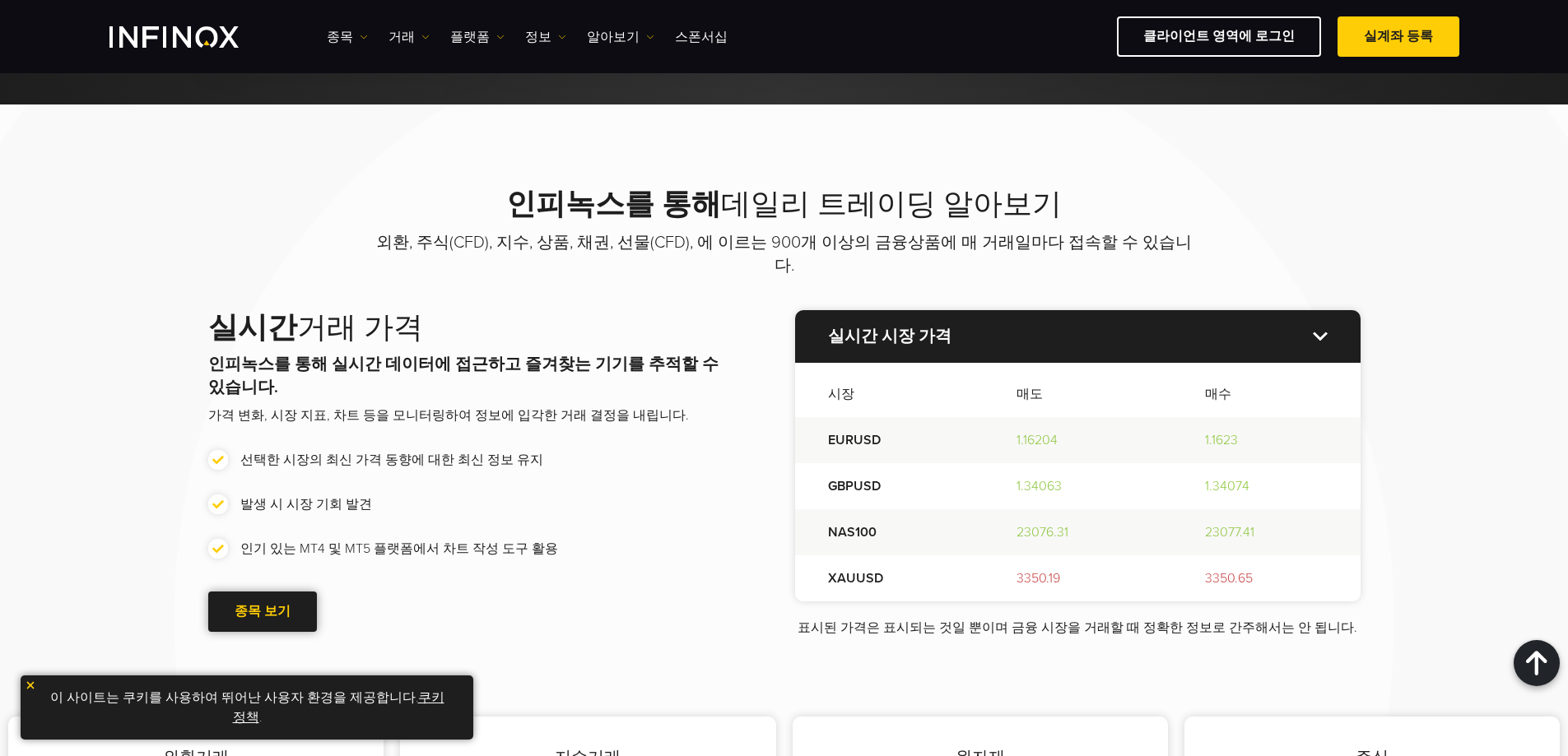 click on "종목 보기" at bounding box center (263, 611) 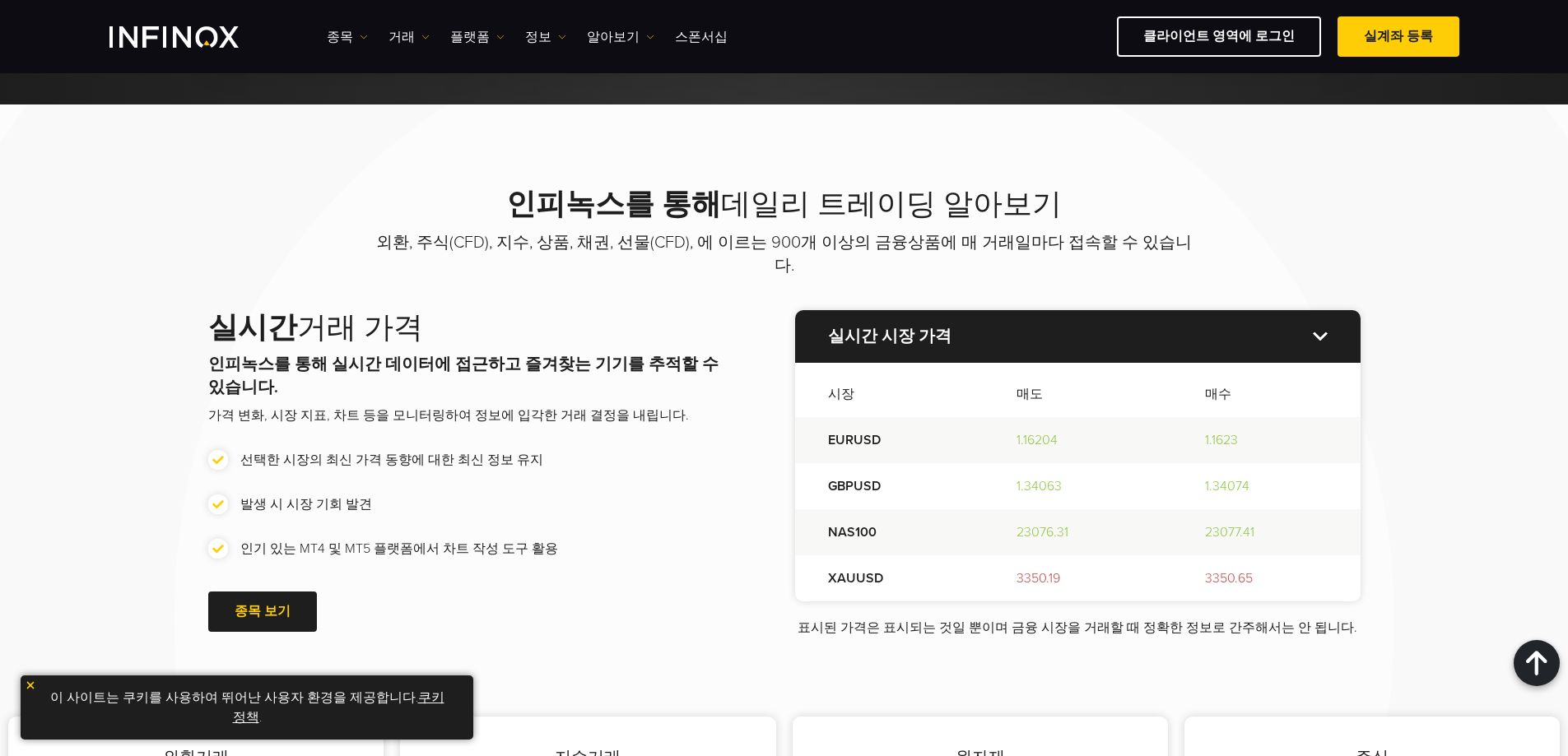scroll, scrollTop: 2057, scrollLeft: 0, axis: vertical 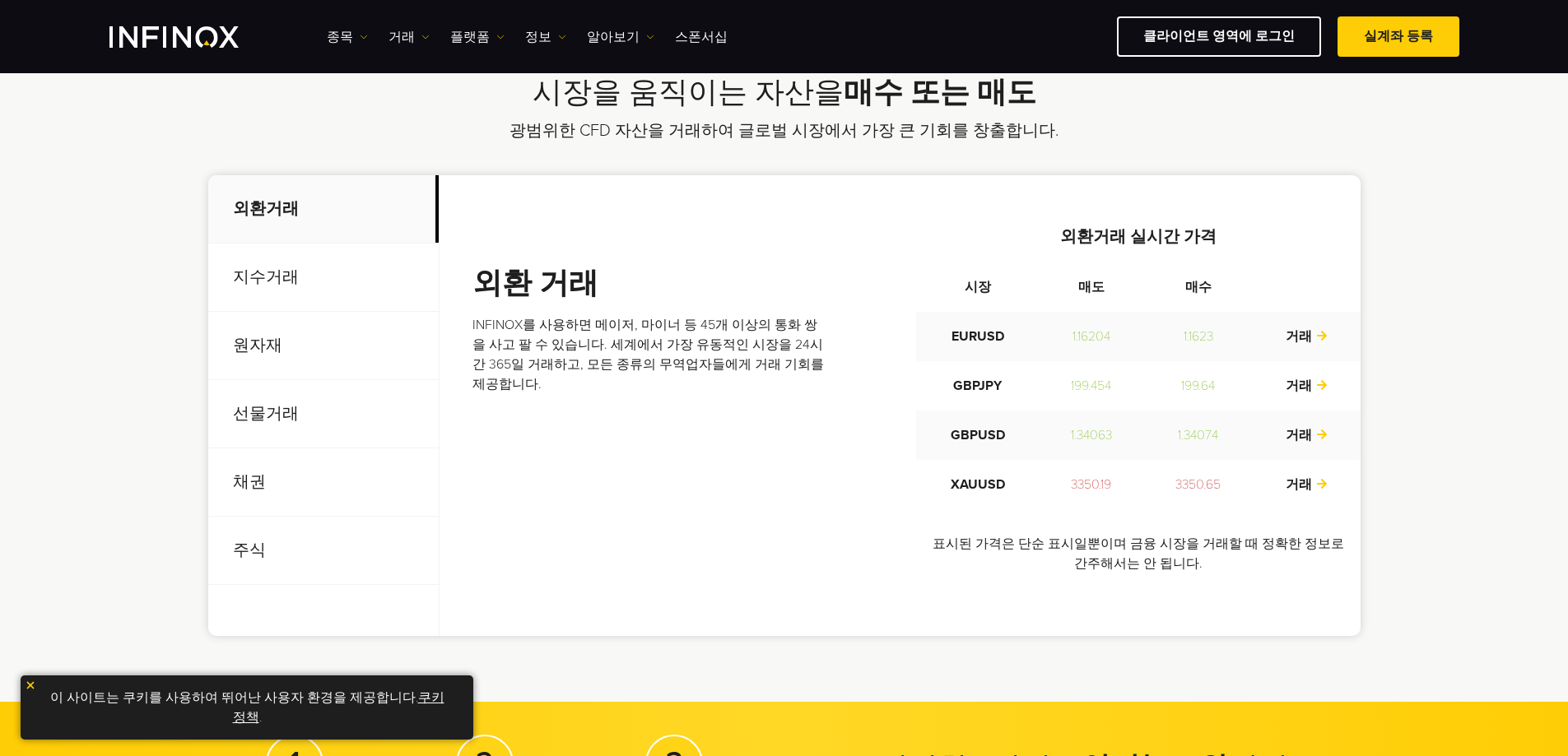 click on "지수거래" at bounding box center (323, 277) 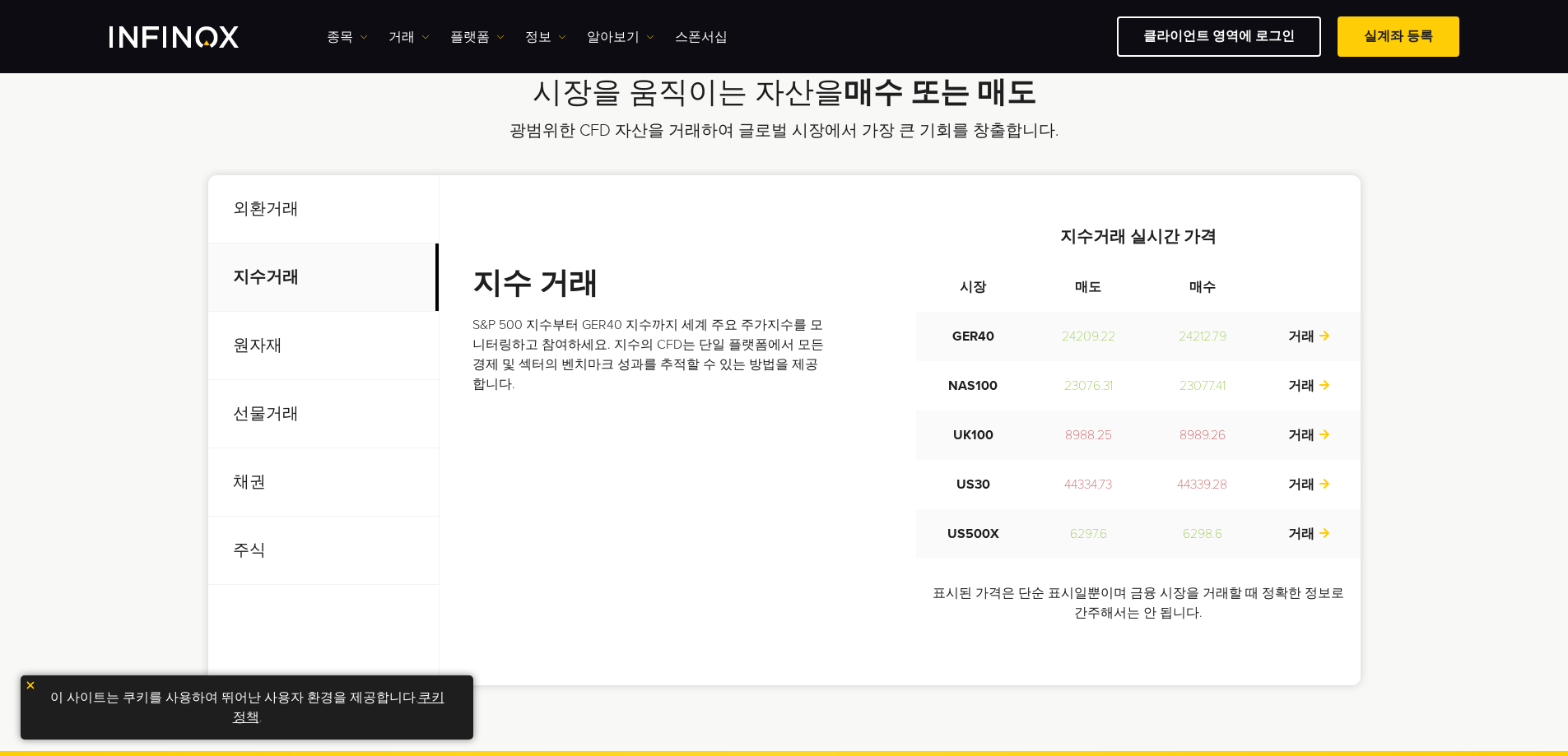 scroll, scrollTop: 0, scrollLeft: 0, axis: both 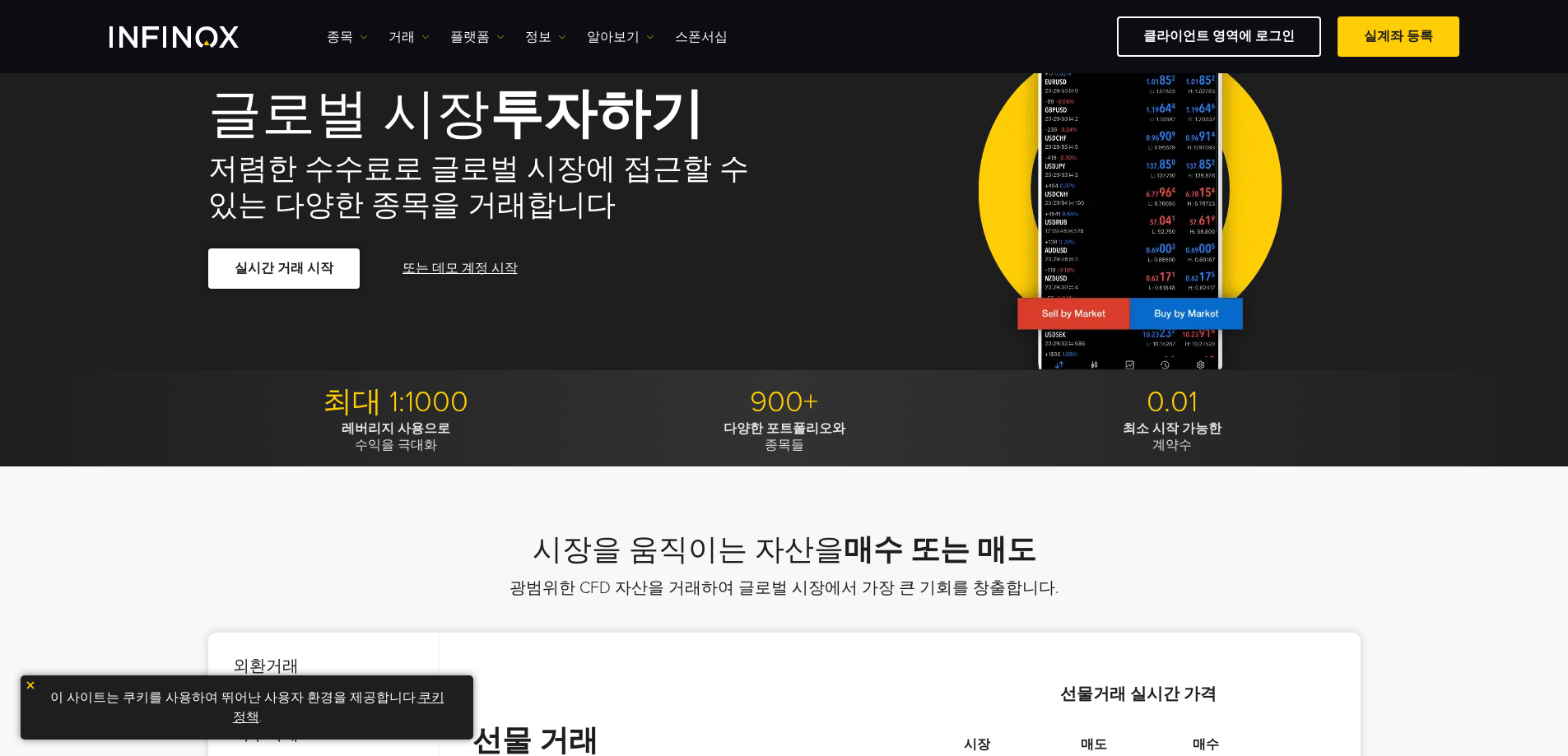 click on "실시간 거래 시작" at bounding box center [284, 268] 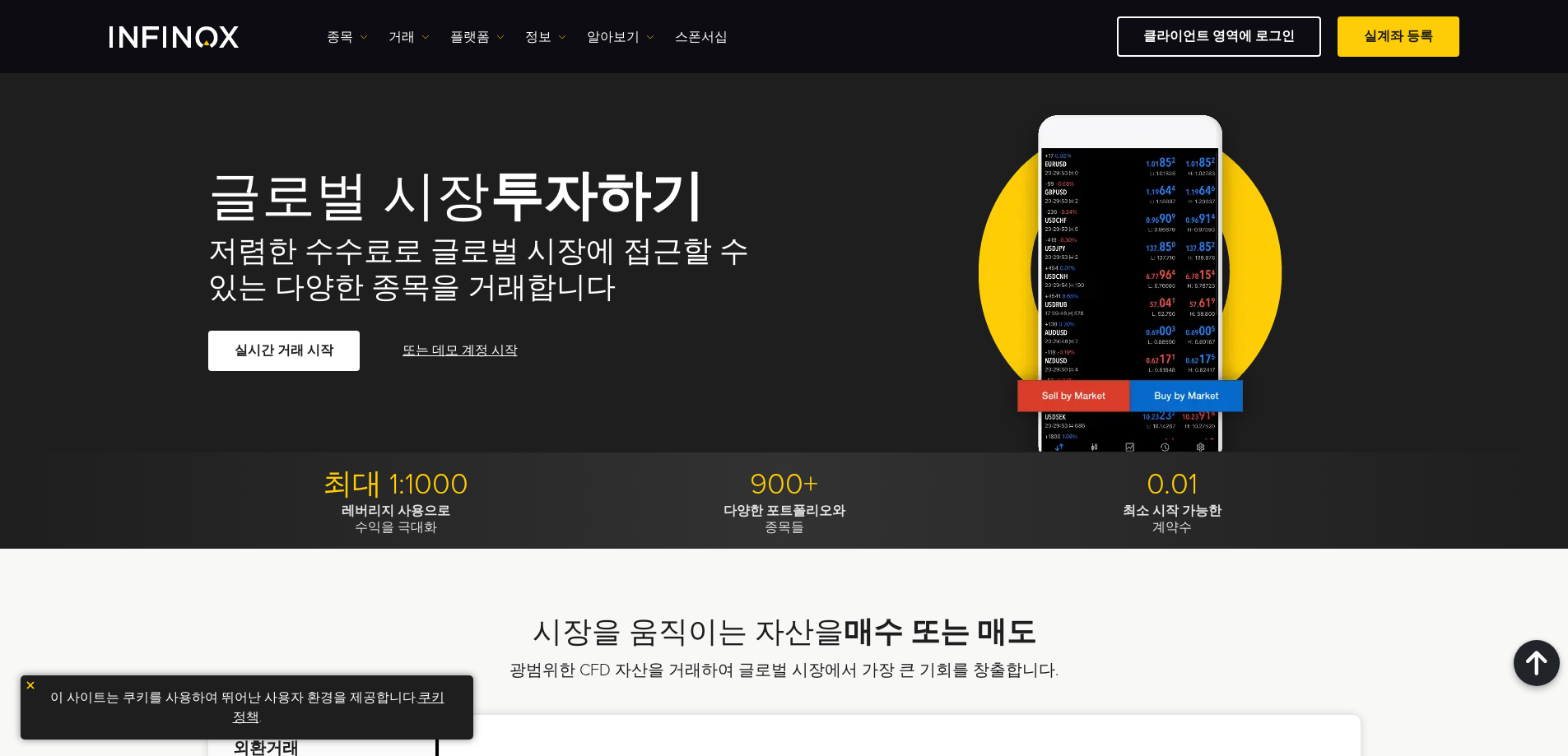 scroll, scrollTop: 1481, scrollLeft: 0, axis: vertical 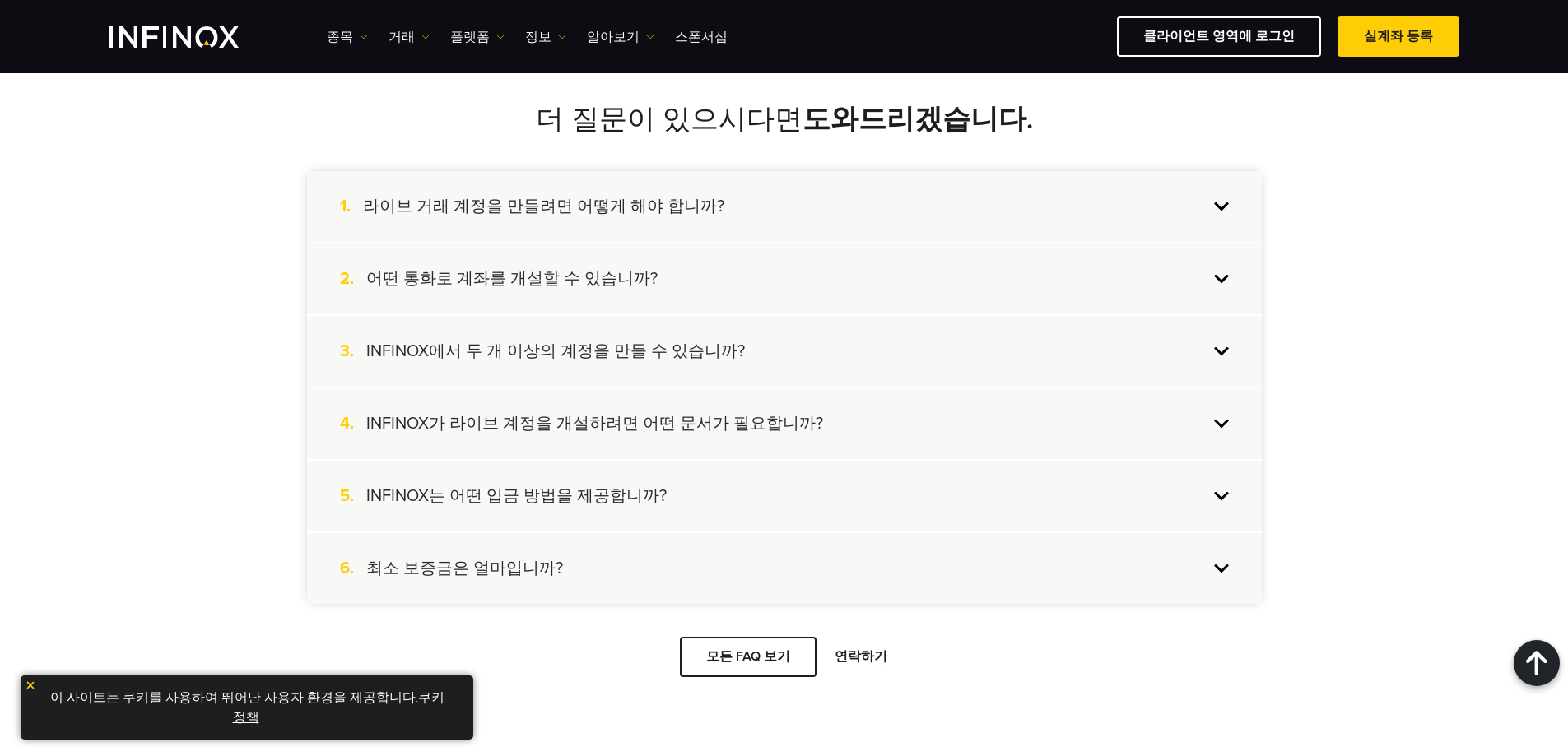 click on "라이브 거래 계정을 만들려면 어떻게 해야 합니까?" at bounding box center [543, 206] 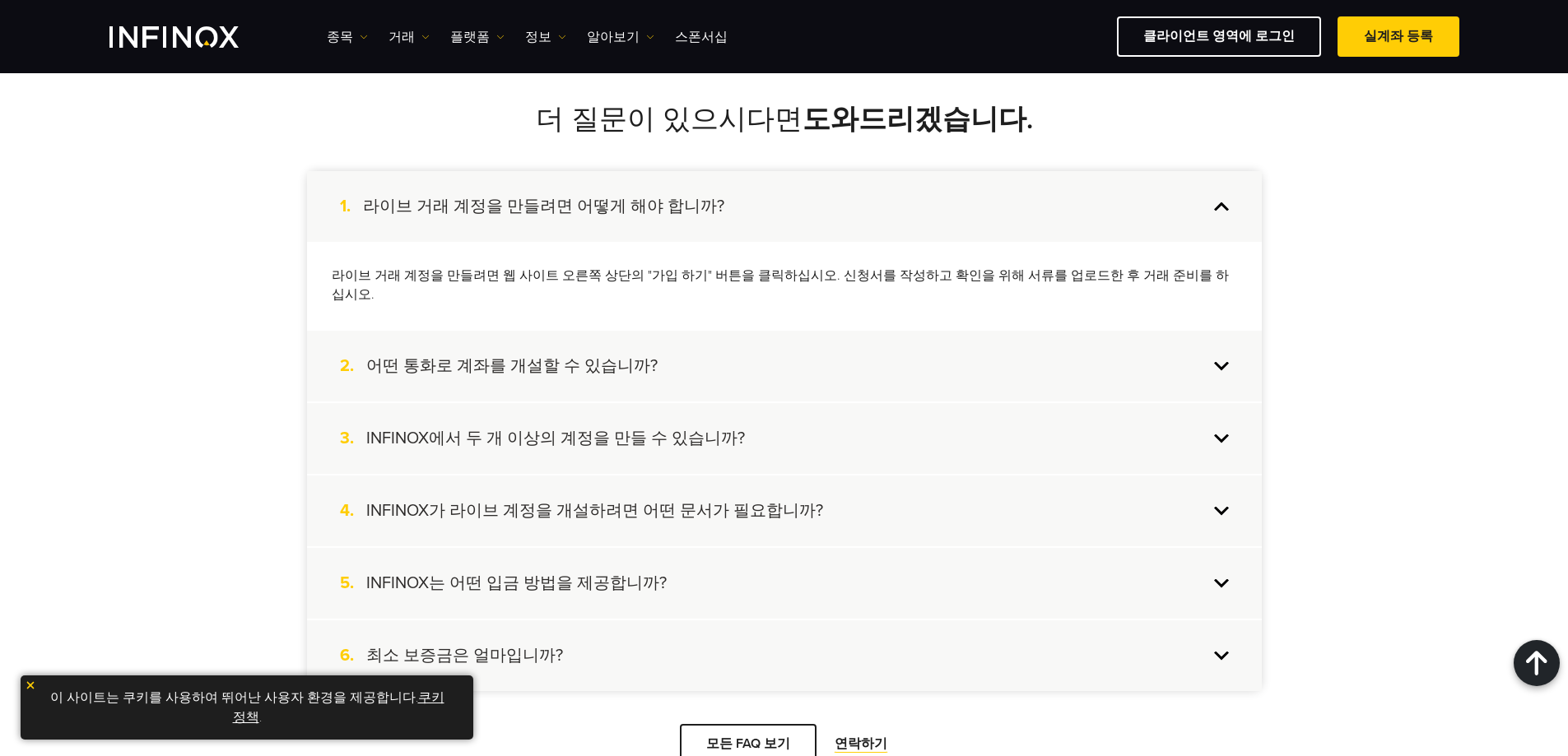 scroll, scrollTop: 0, scrollLeft: 0, axis: both 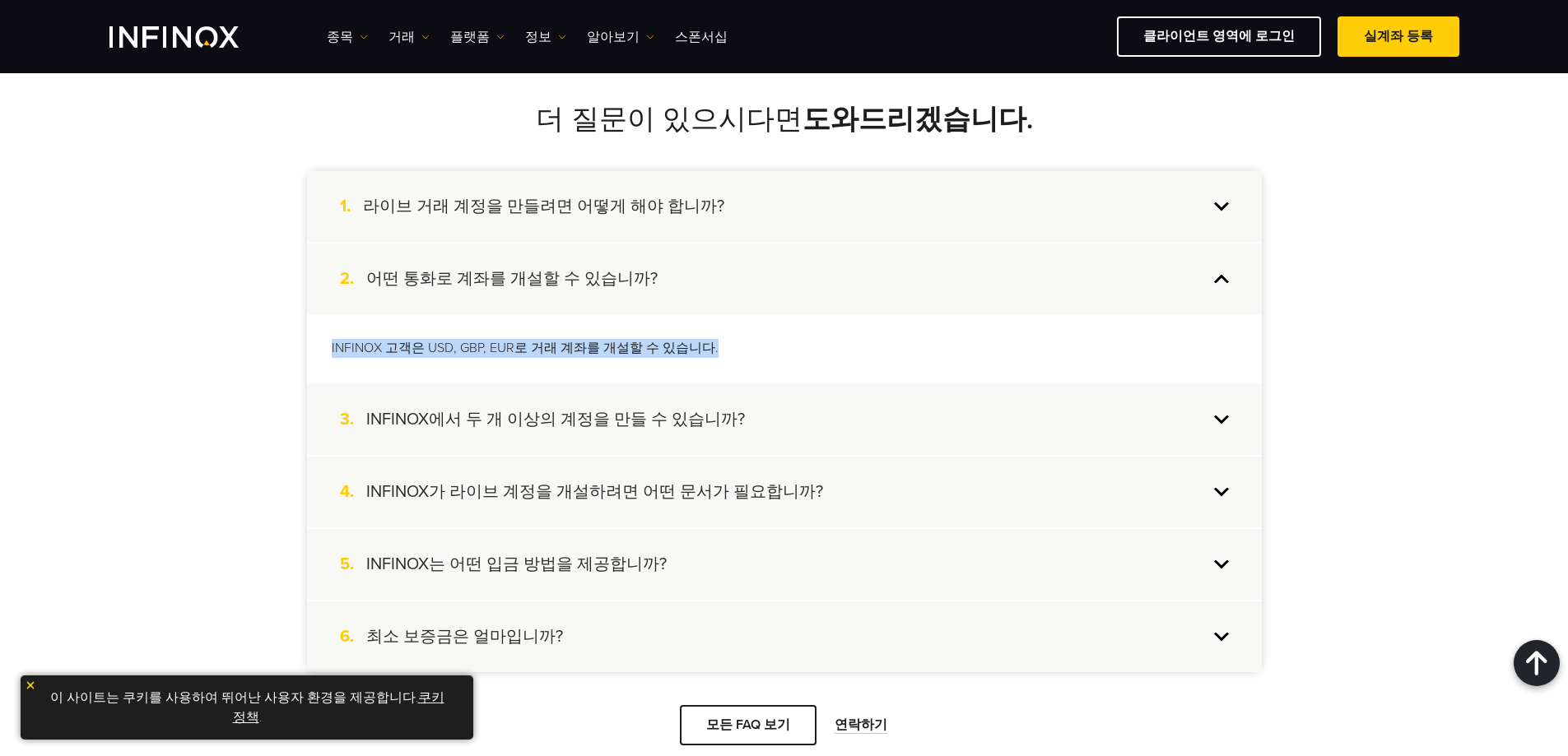 drag, startPoint x: 425, startPoint y: 355, endPoint x: 702, endPoint y: 353, distance: 277.00722 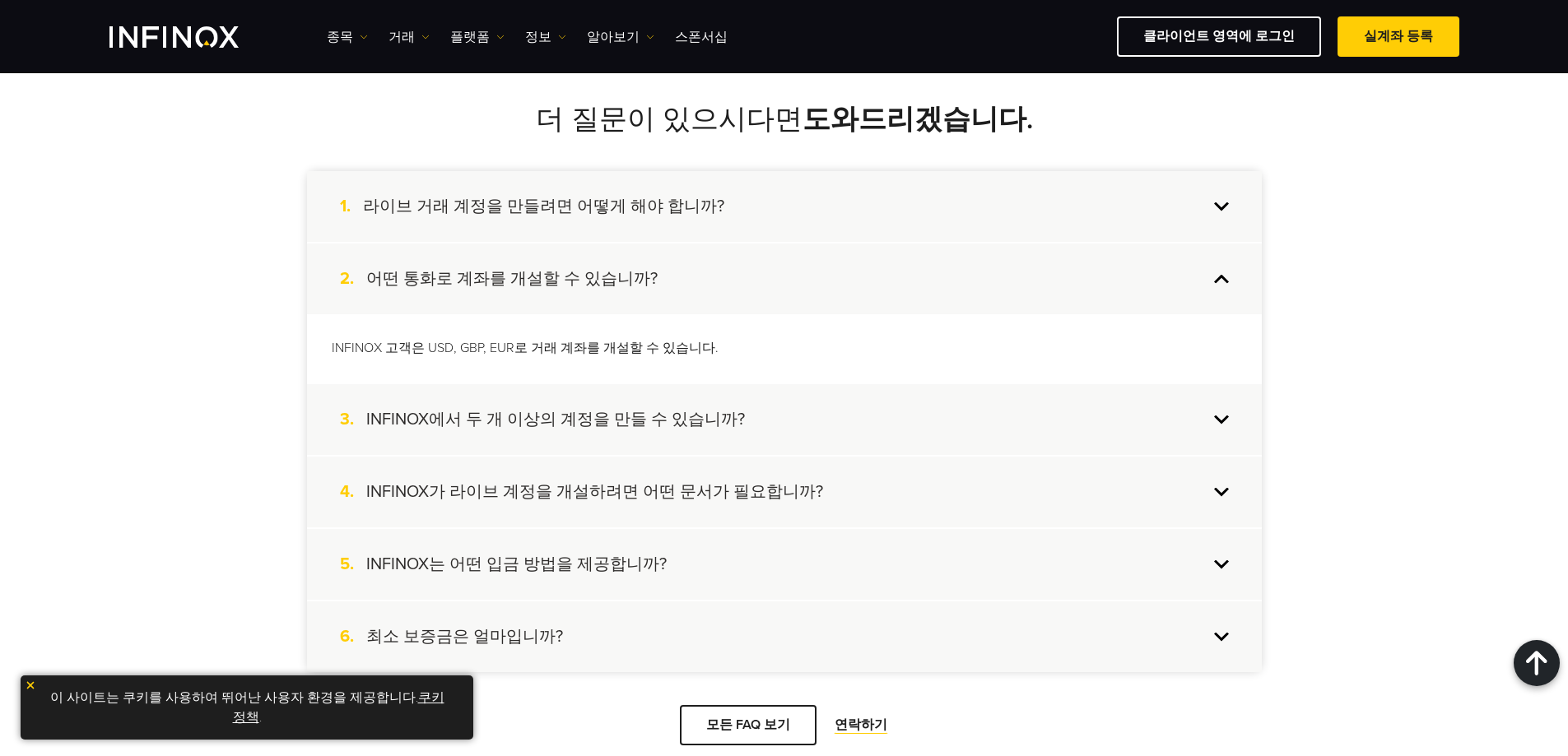 click on "INFINOX에서 두 개 이상의 계정을 만들 수 있습니까?" at bounding box center [556, 420] 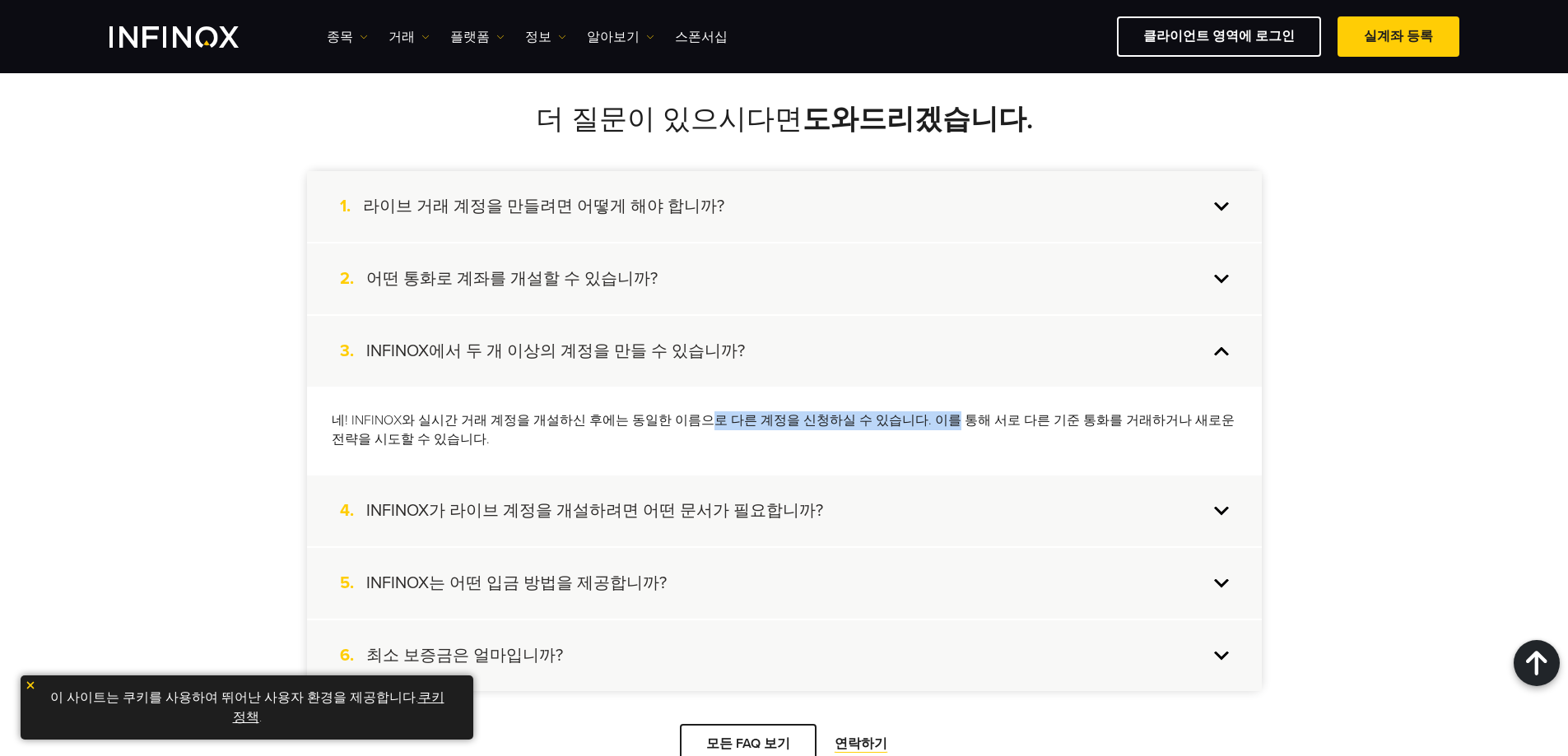 drag, startPoint x: 695, startPoint y: 415, endPoint x: 918, endPoint y: 416, distance: 223.0022 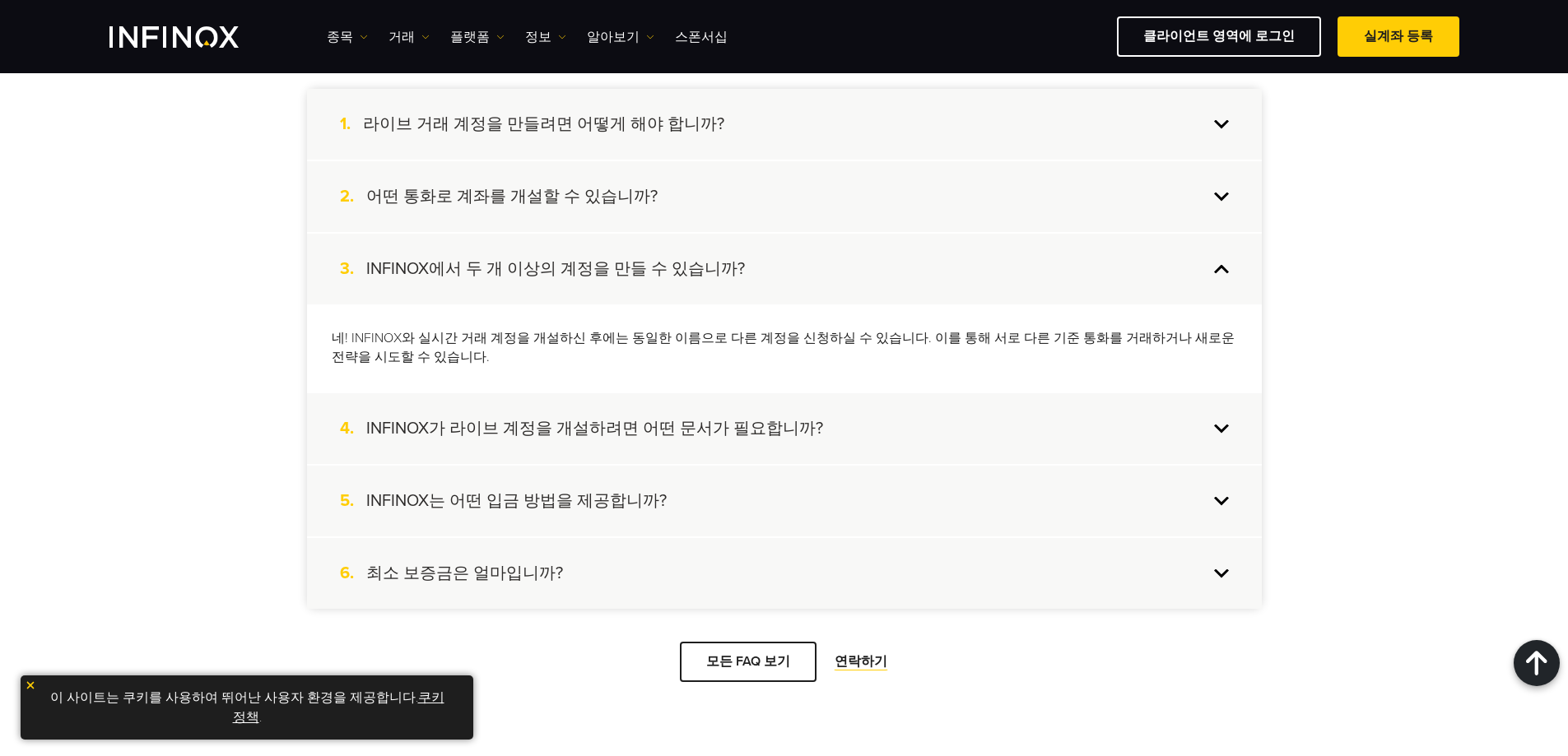 click on "INFINOX는 어떤 입금 방법을 제공합니까?" at bounding box center [516, 501] 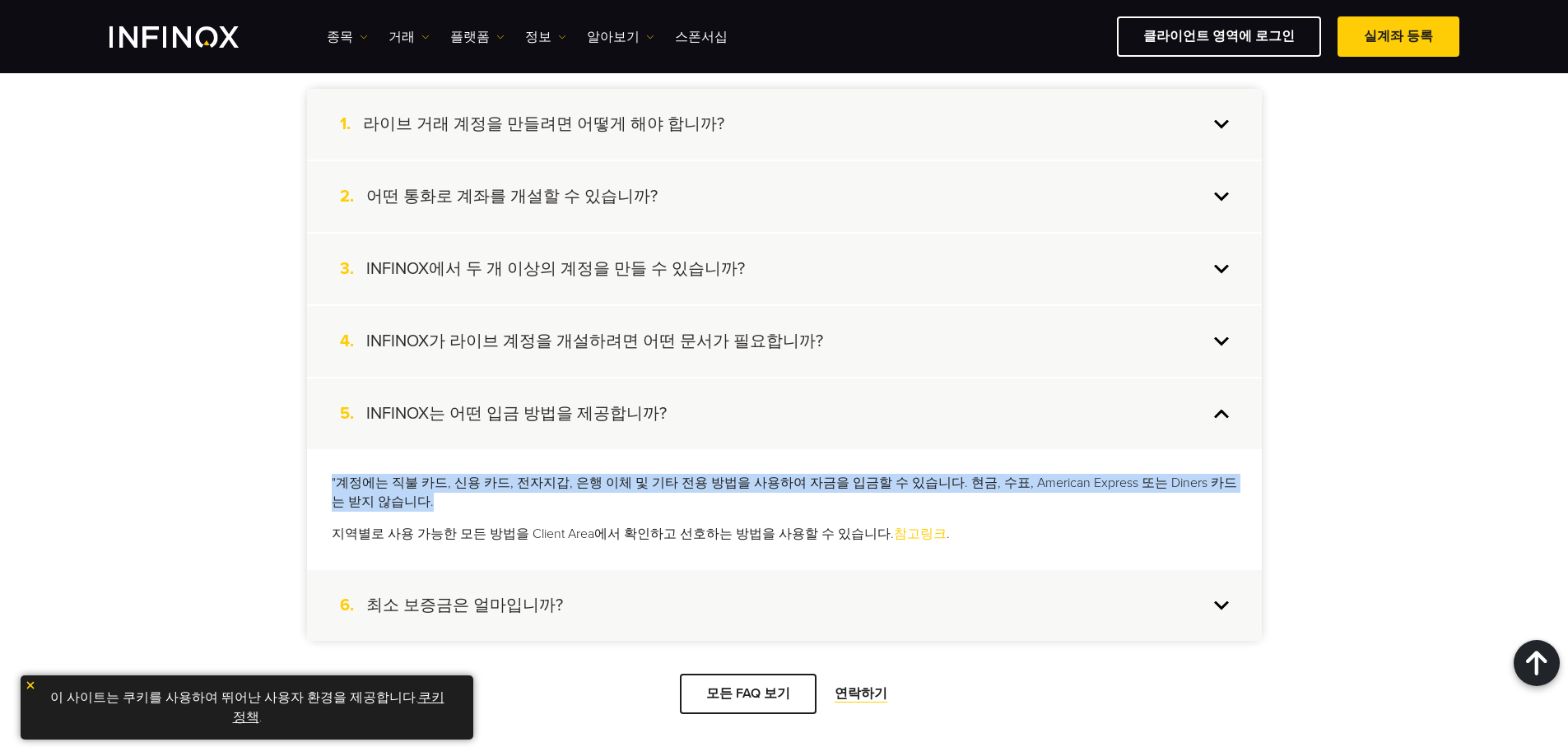 drag, startPoint x: 336, startPoint y: 483, endPoint x: 1185, endPoint y: 494, distance: 849.071 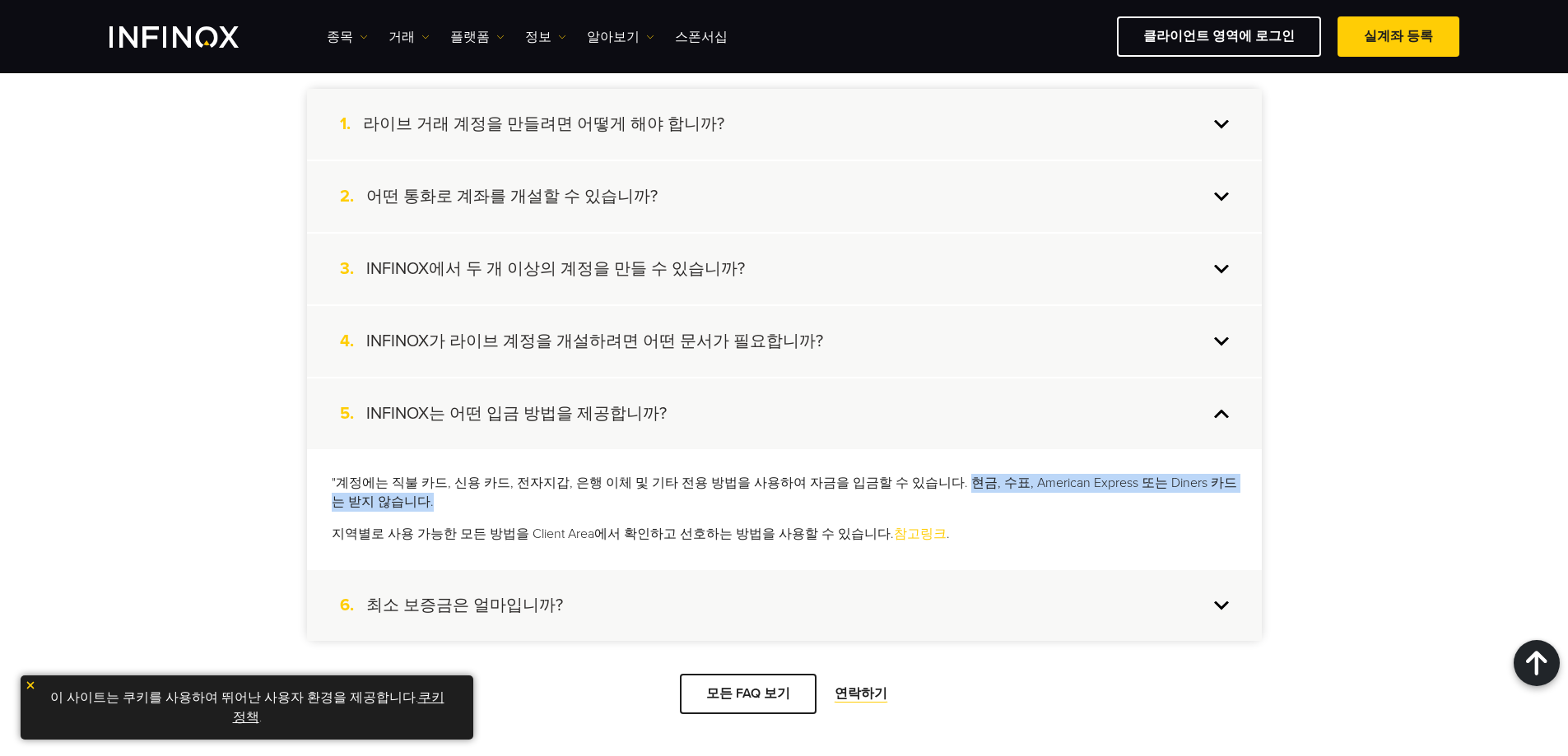 drag, startPoint x: 932, startPoint y: 480, endPoint x: 1077, endPoint y: 498, distance: 146.11297 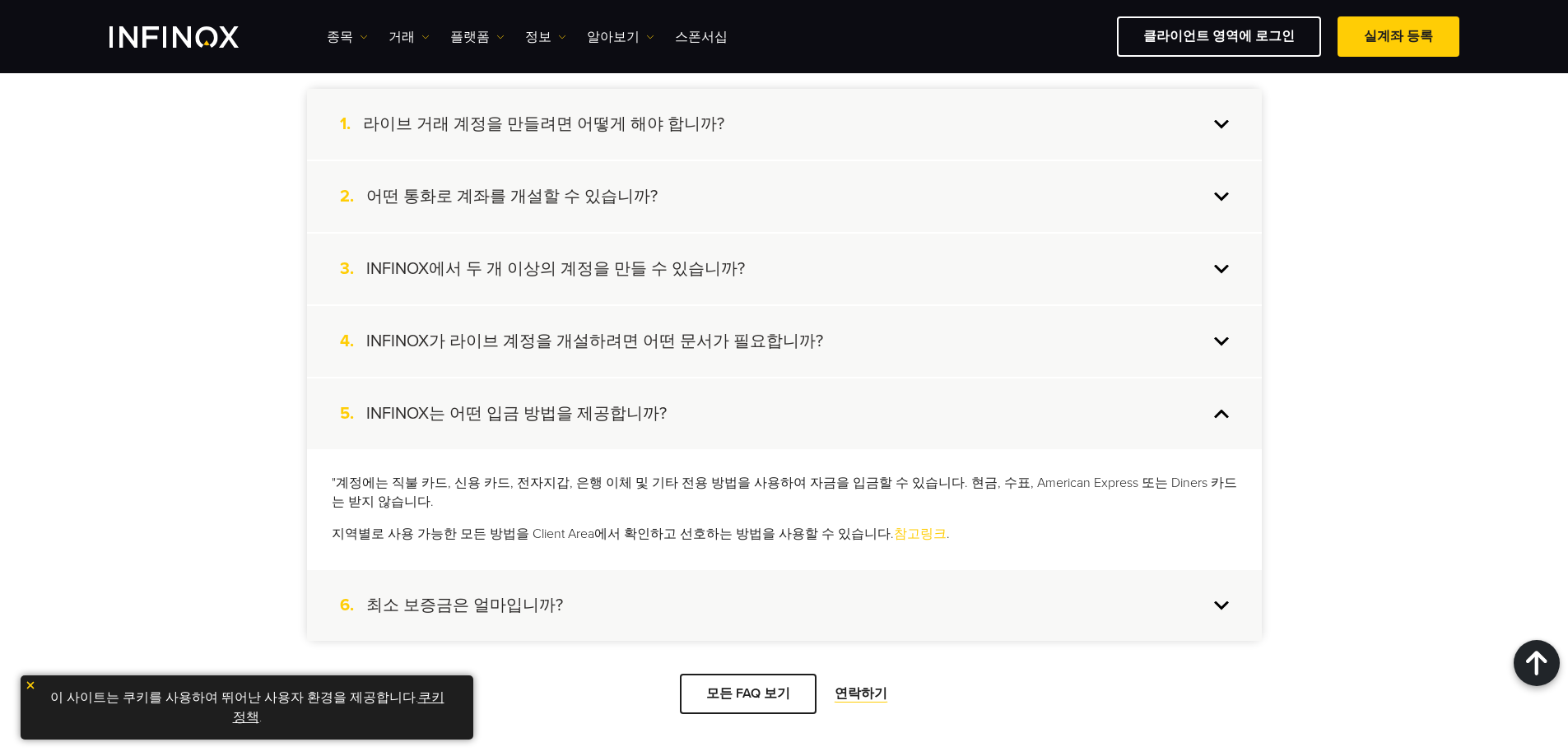 click on ""계정에는 직불 카드, 신용 카드, 전자지갑, 은행 이체 및 기타 전용 방법을 사용하여 자금을 입금할 수 있습니다. 현금, 수표, American Express 또는 Diners 카드는 받지 않습니다." at bounding box center [784, 493] 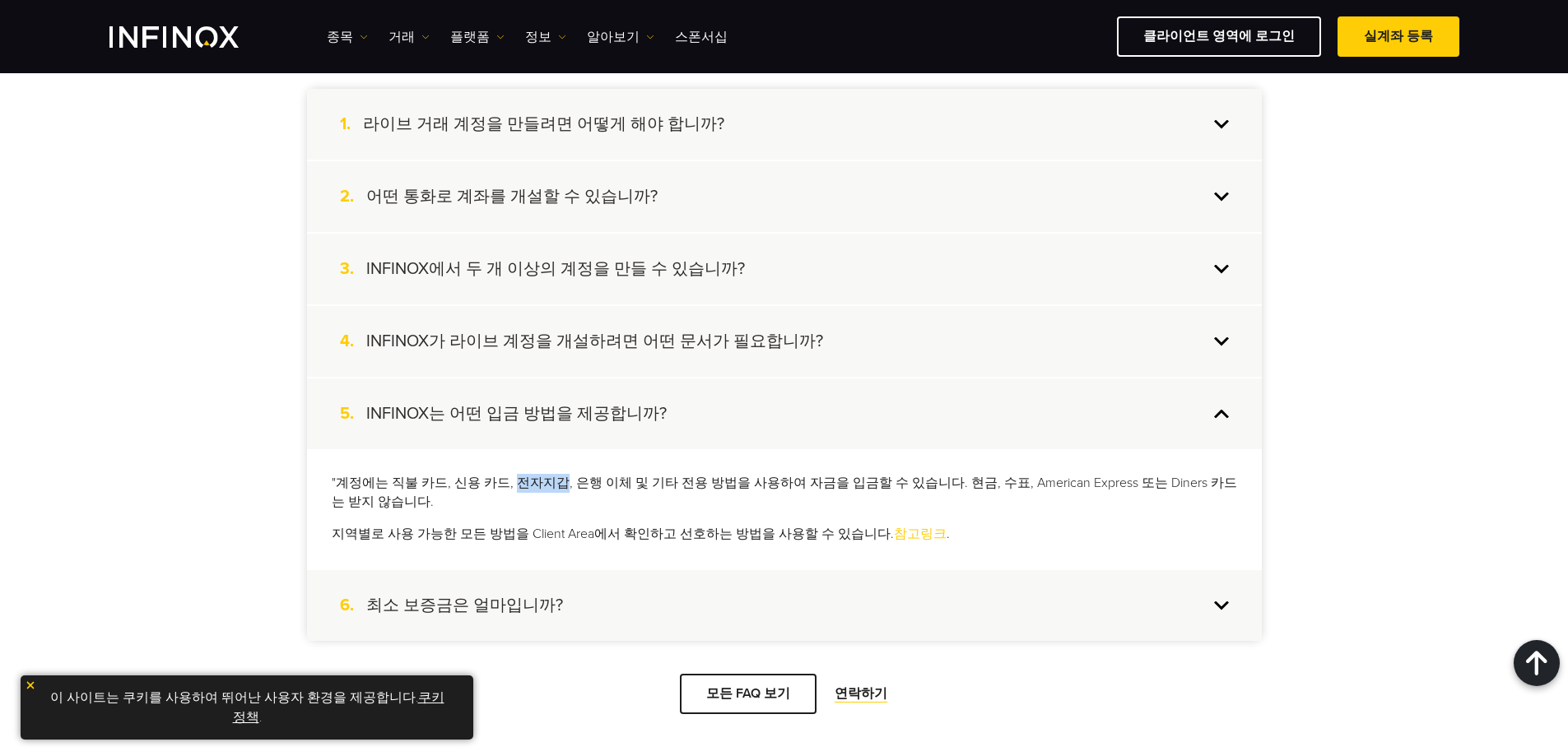 click on ""계정에는 직불 카드, 신용 카드, 전자지갑, 은행 이체 및 기타 전용 방법을 사용하여 자금을 입금할 수 있습니다. 현금, 수표, American Express 또는 Diners 카드는 받지 않습니다." at bounding box center (784, 493) 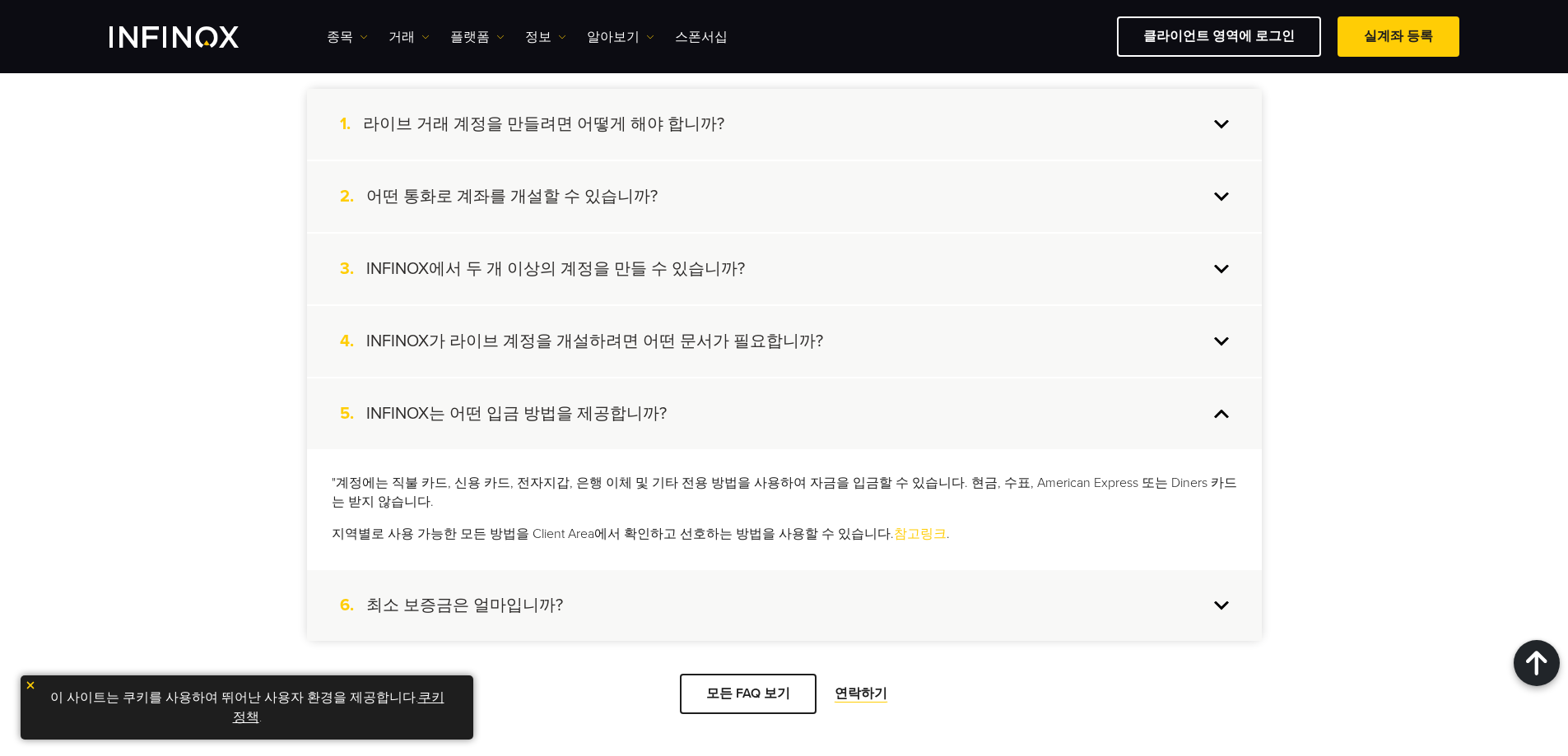 click on ""계정에는 직불 카드, 신용 카드, 전자지갑, 은행 이체 및 기타 전용 방법을 사용하여 자금을 입금할 수 있습니다. 현금, 수표, American Express 또는 Diners 카드는 받지 않습니다." at bounding box center [784, 493] 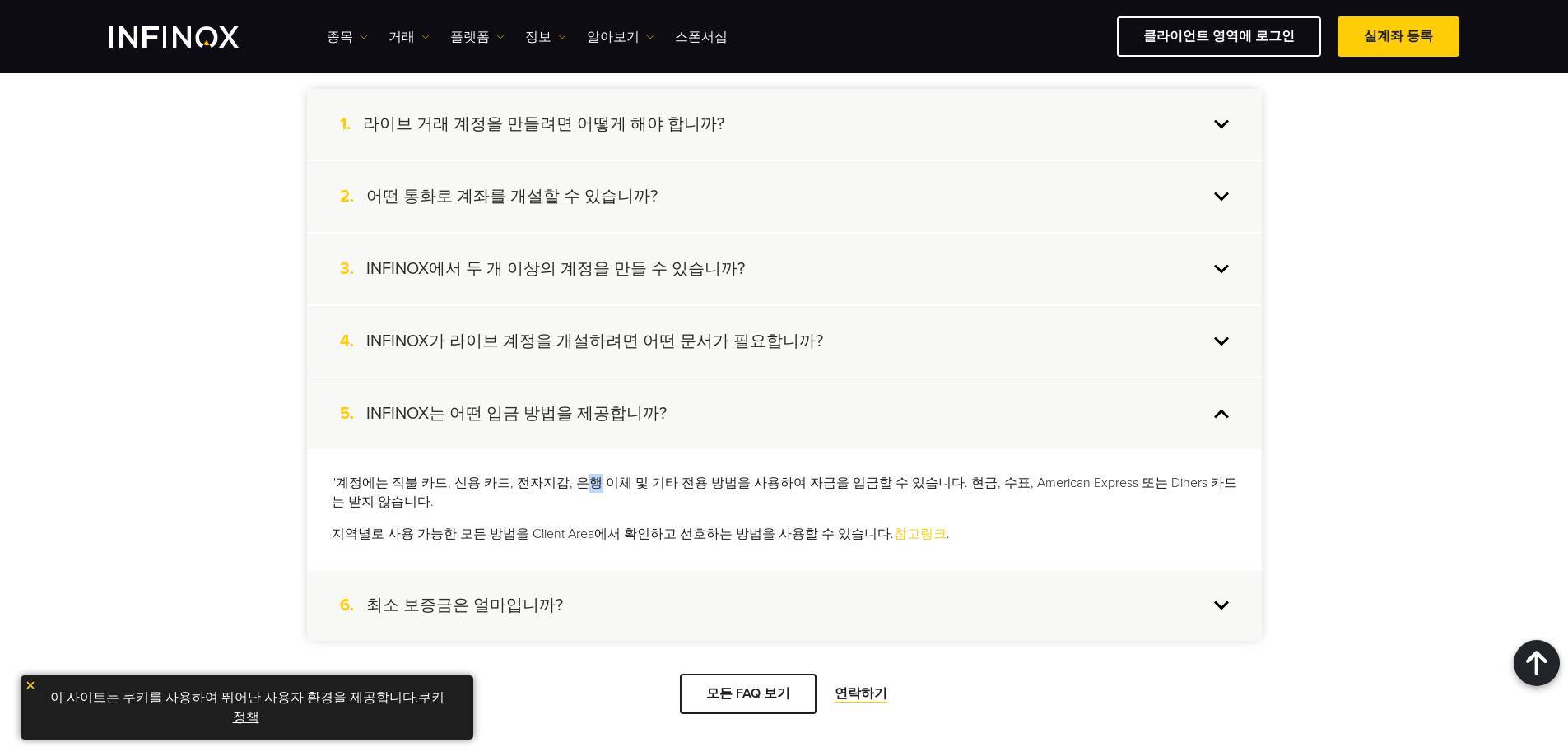 click on ""계정에는 직불 카드, 신용 카드, 전자지갑, 은행 이체 및 기타 전용 방법을 사용하여 자금을 입금할 수 있습니다. 현금, 수표, American Express 또는 Diners 카드는 받지 않습니다." at bounding box center (784, 493) 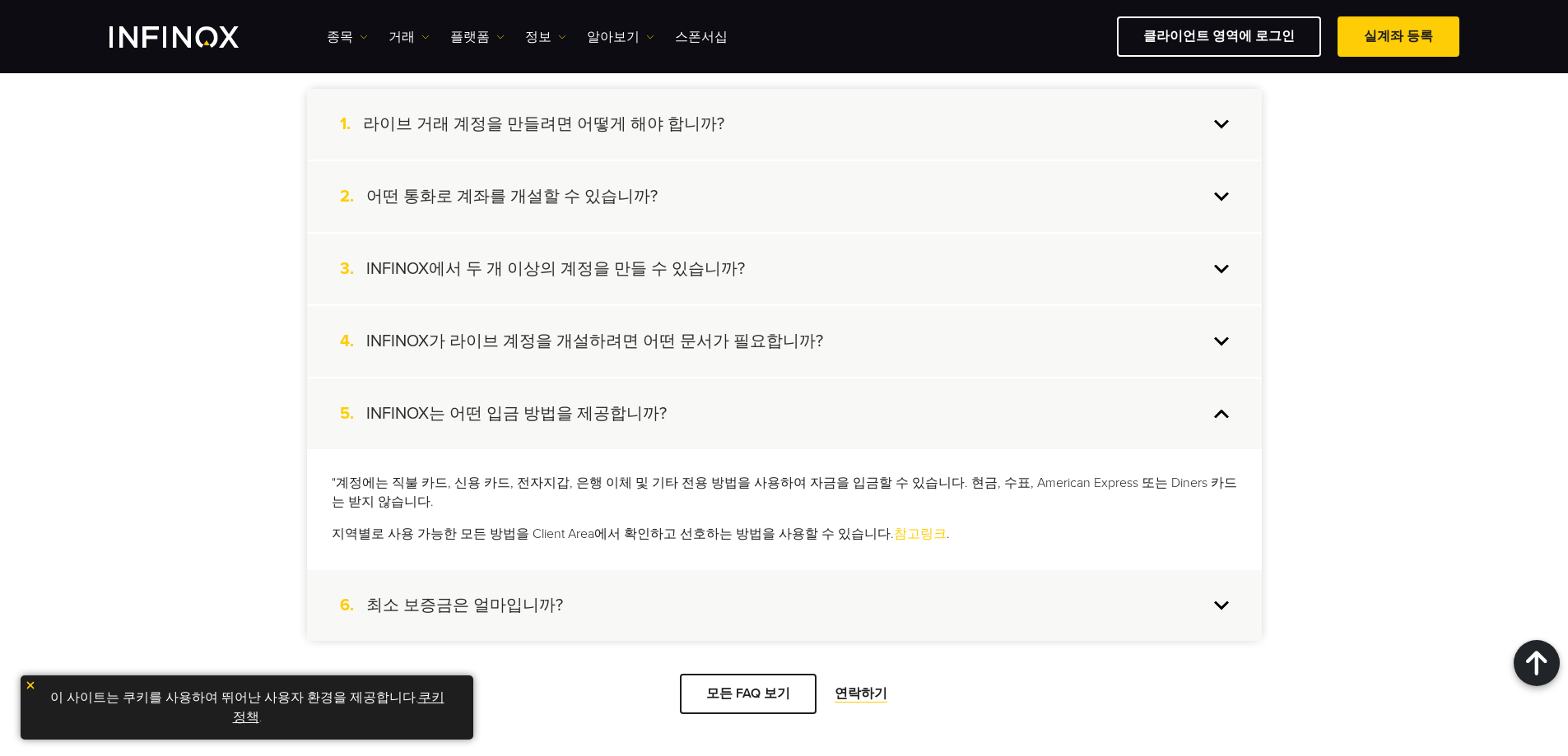 click on ""계정에는 직불 카드, 신용 카드, 전자지갑, 은행 이체 및 기타 전용 방법을 사용하여 자금을 입금할 수 있습니다. 현금, 수표, American Express 또는 Diners 카드는 받지 않습니다." at bounding box center [784, 493] 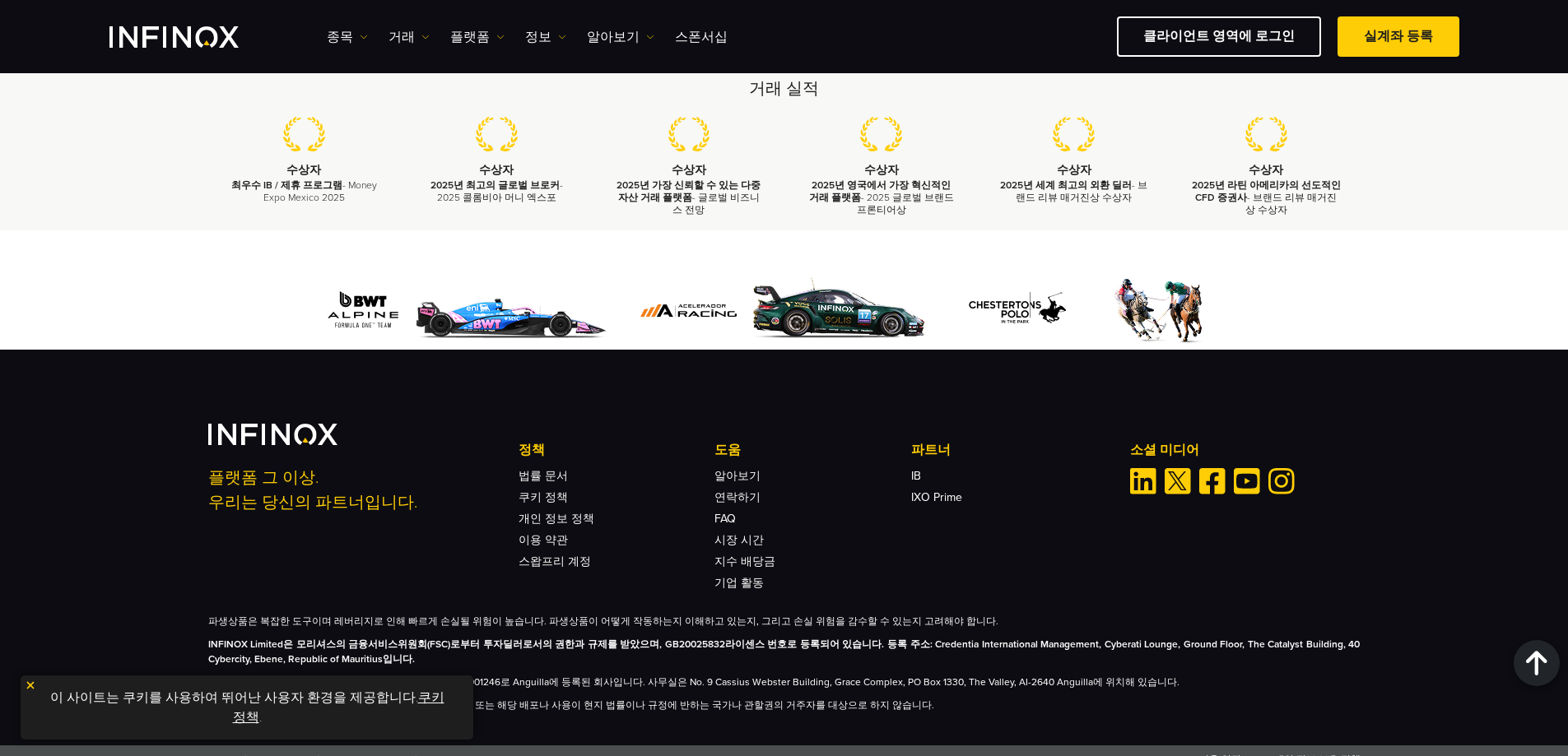 scroll, scrollTop: 2236, scrollLeft: 0, axis: vertical 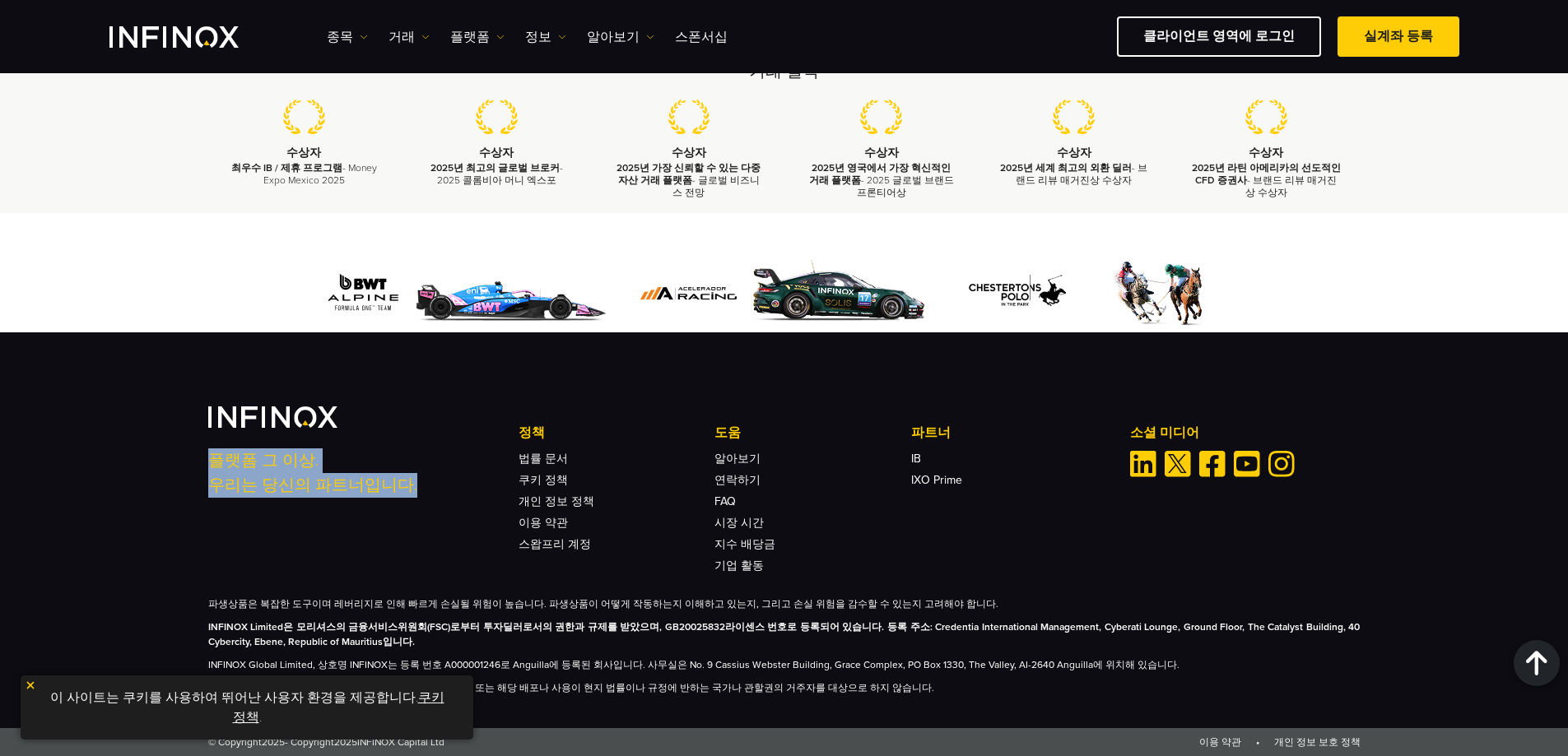 drag, startPoint x: 208, startPoint y: 458, endPoint x: 402, endPoint y: 489, distance: 196.46119 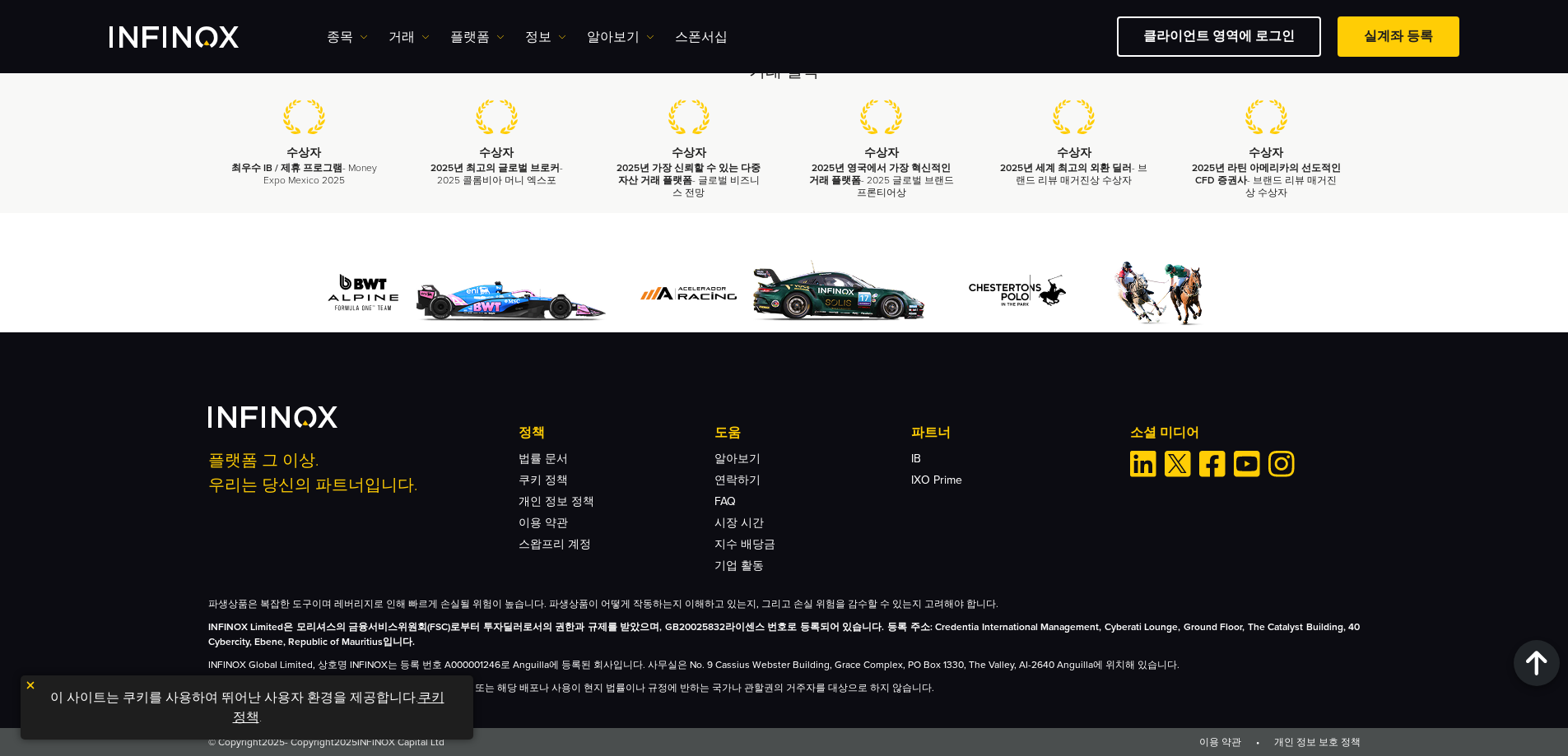 click on "플랫폼 그 이상.  우리는 당신의 파트너입니다." at bounding box center (352, 458) 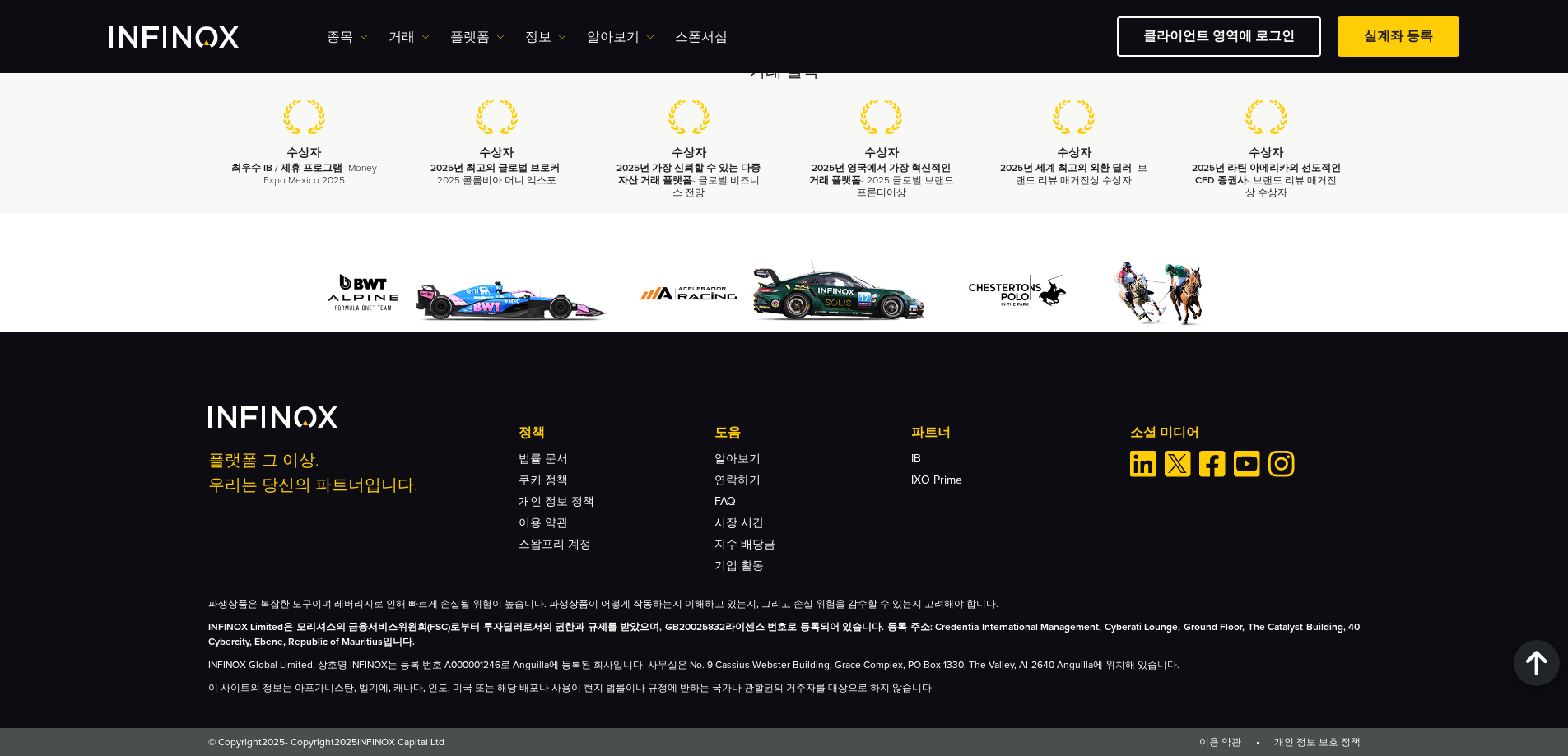 scroll, scrollTop: 0, scrollLeft: 0, axis: both 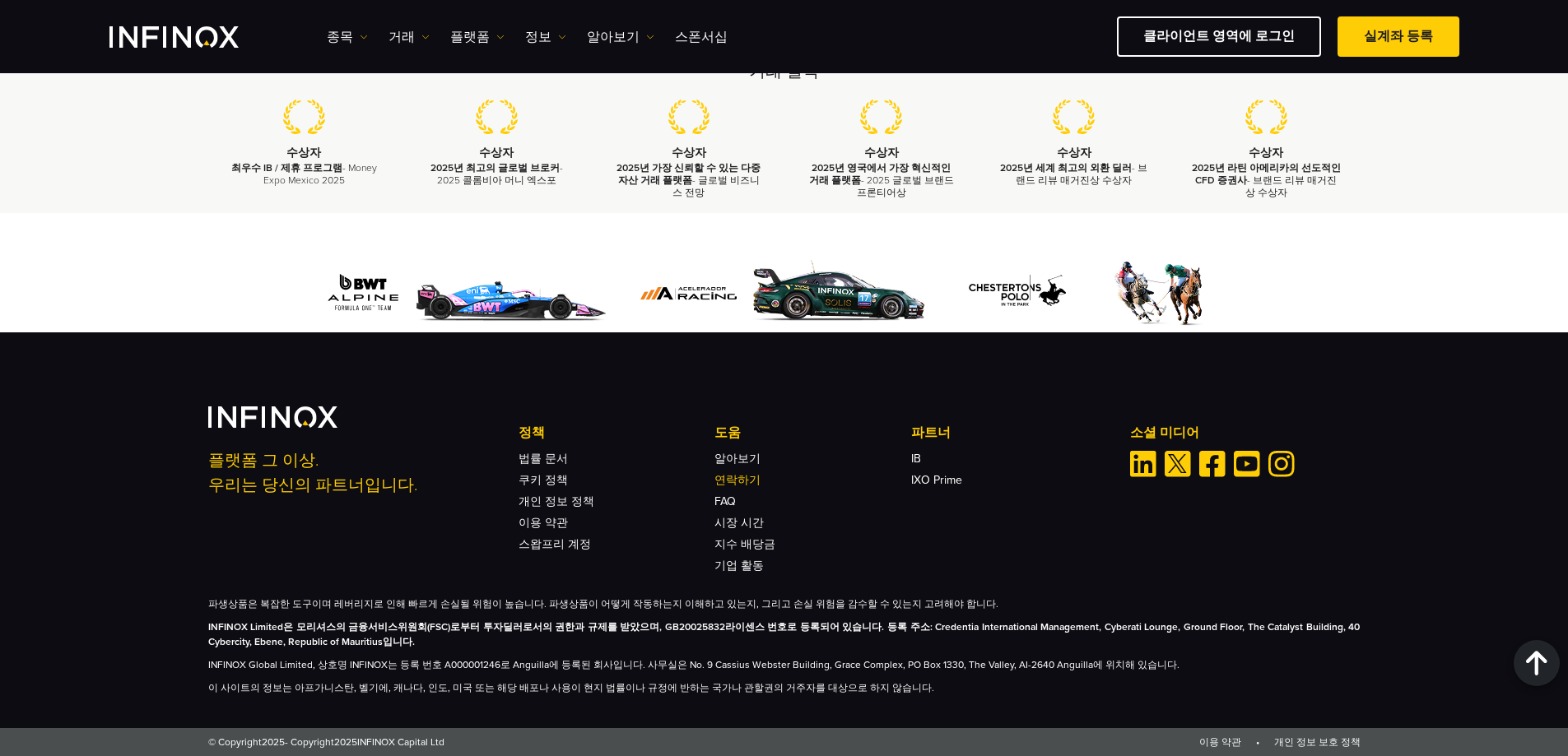 click on "연락하기" at bounding box center (737, 480) 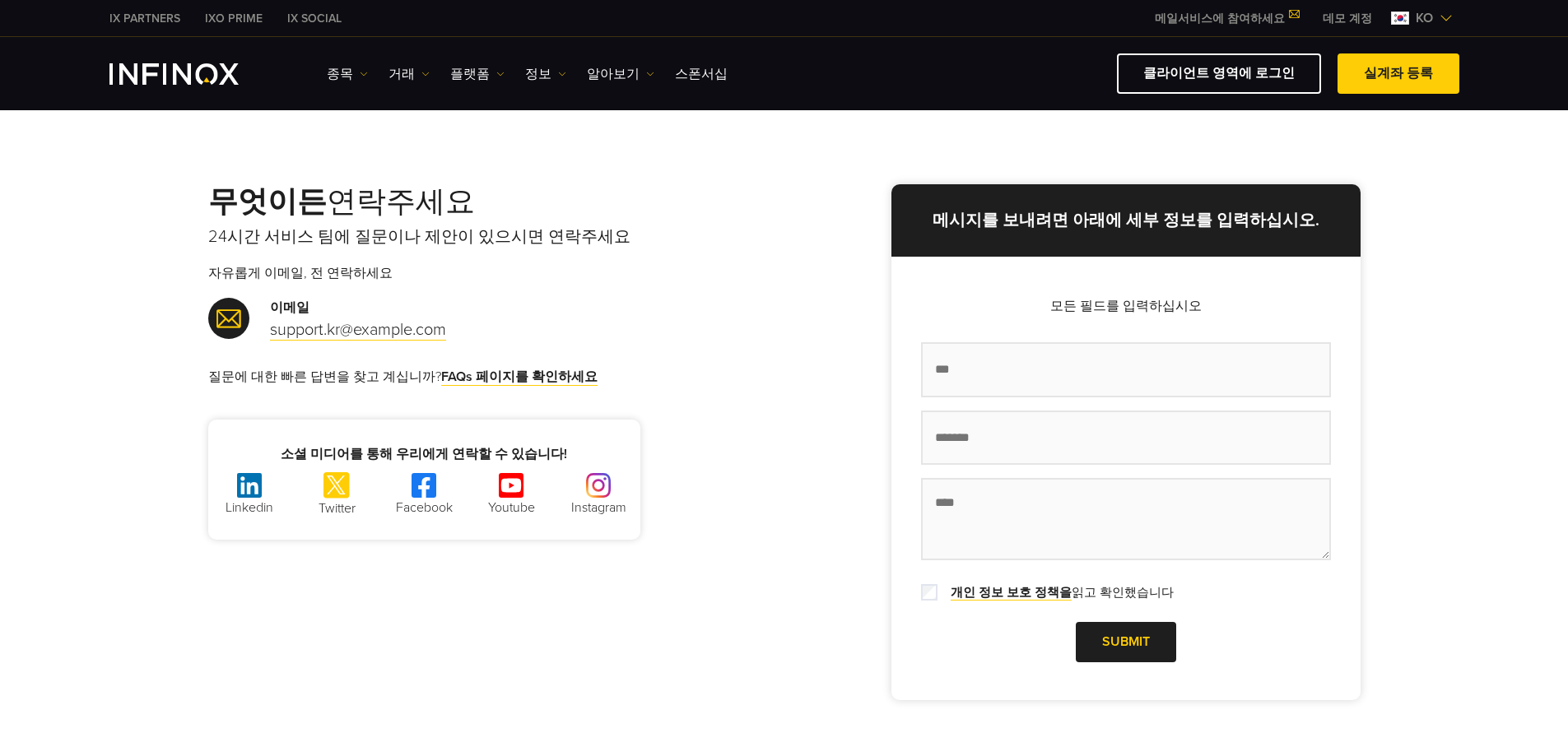 scroll, scrollTop: 0, scrollLeft: 0, axis: both 